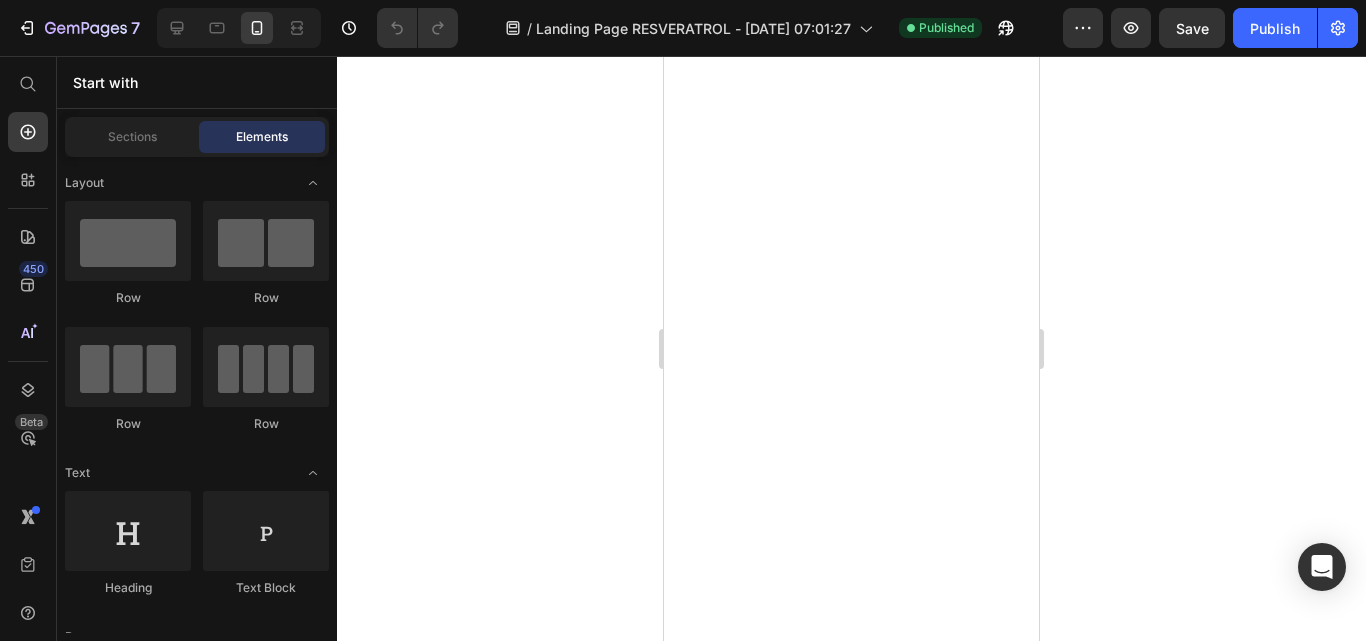 scroll, scrollTop: 0, scrollLeft: 0, axis: both 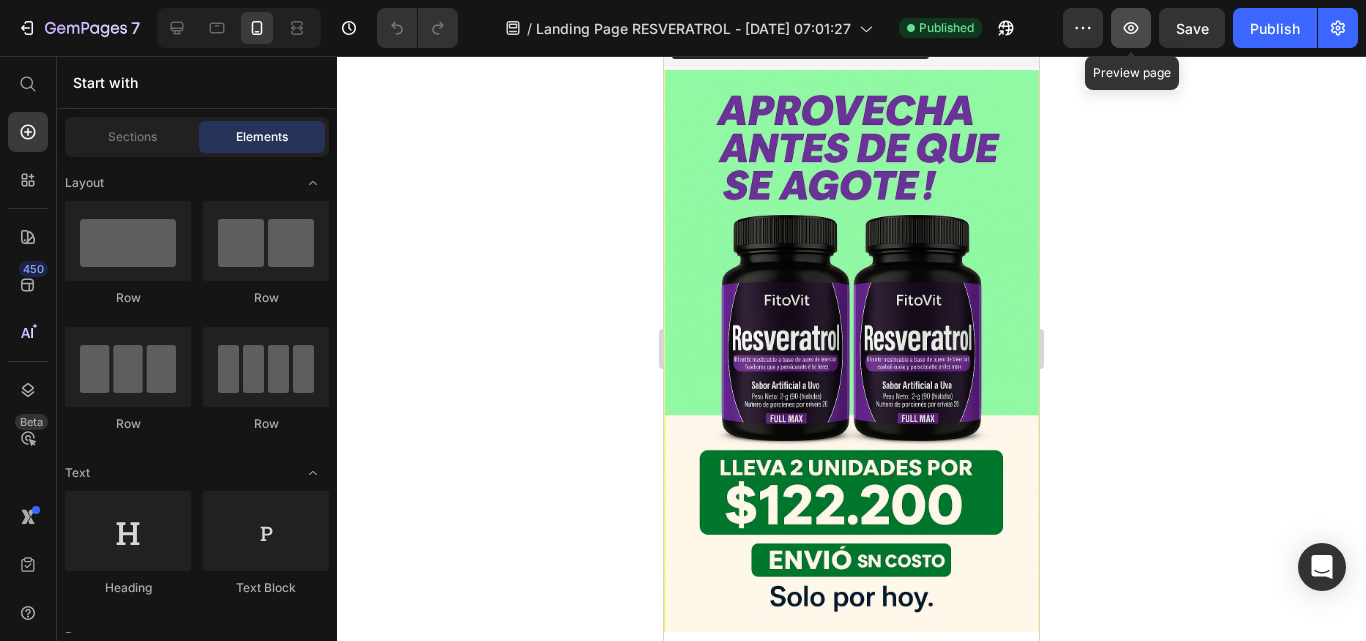 click 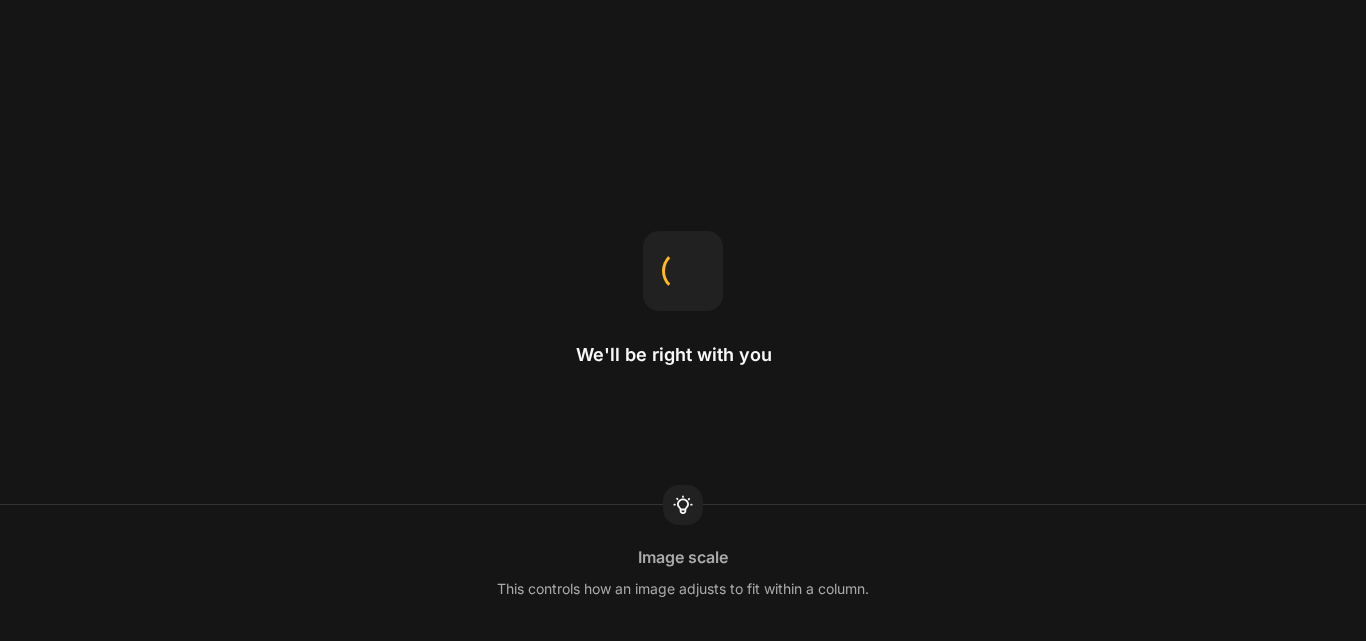 scroll, scrollTop: 0, scrollLeft: 0, axis: both 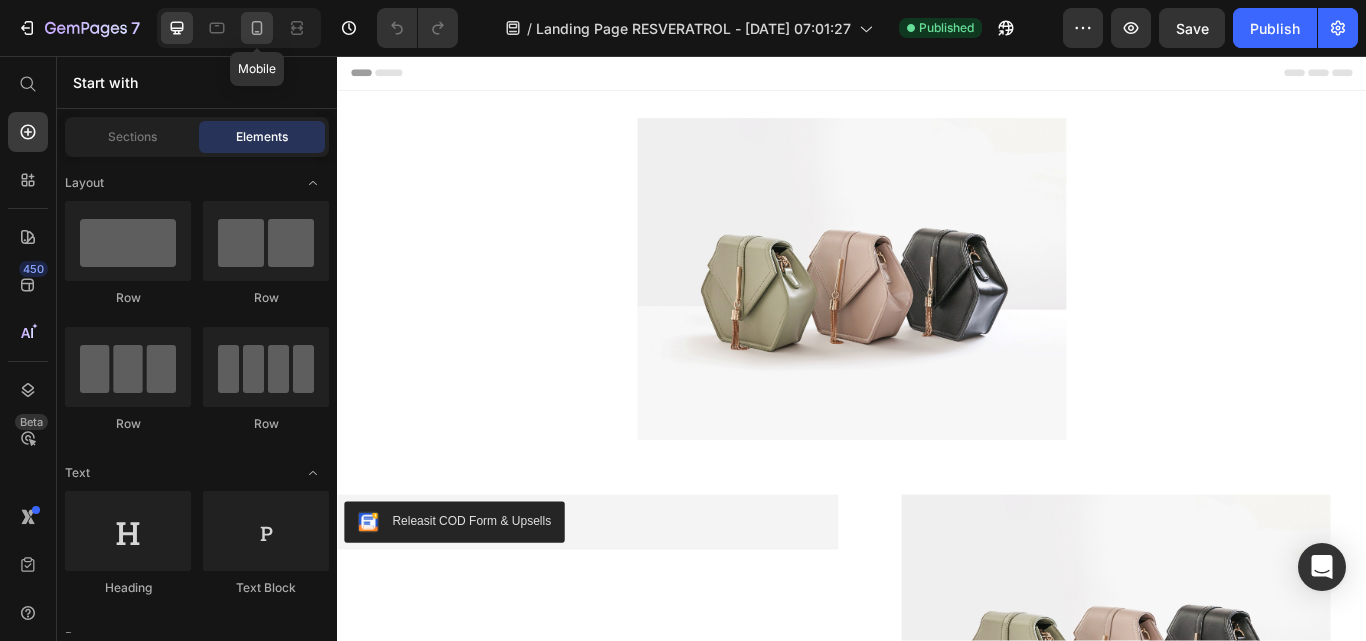click 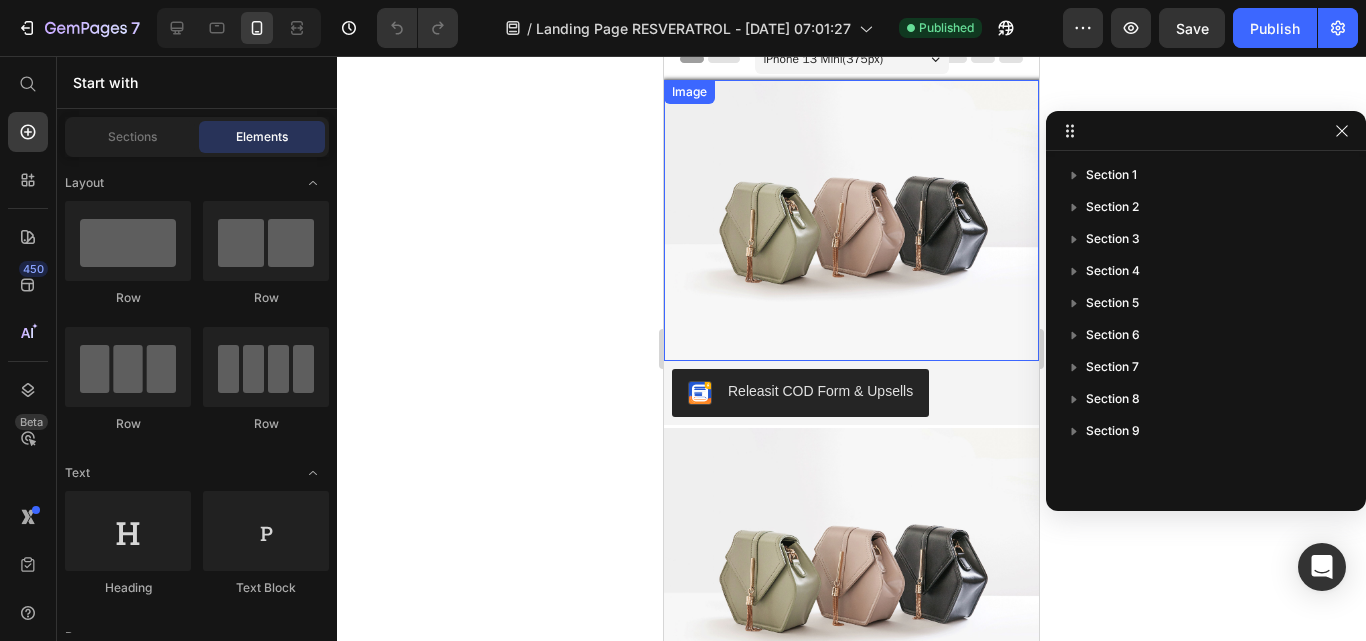 scroll, scrollTop: 0, scrollLeft: 0, axis: both 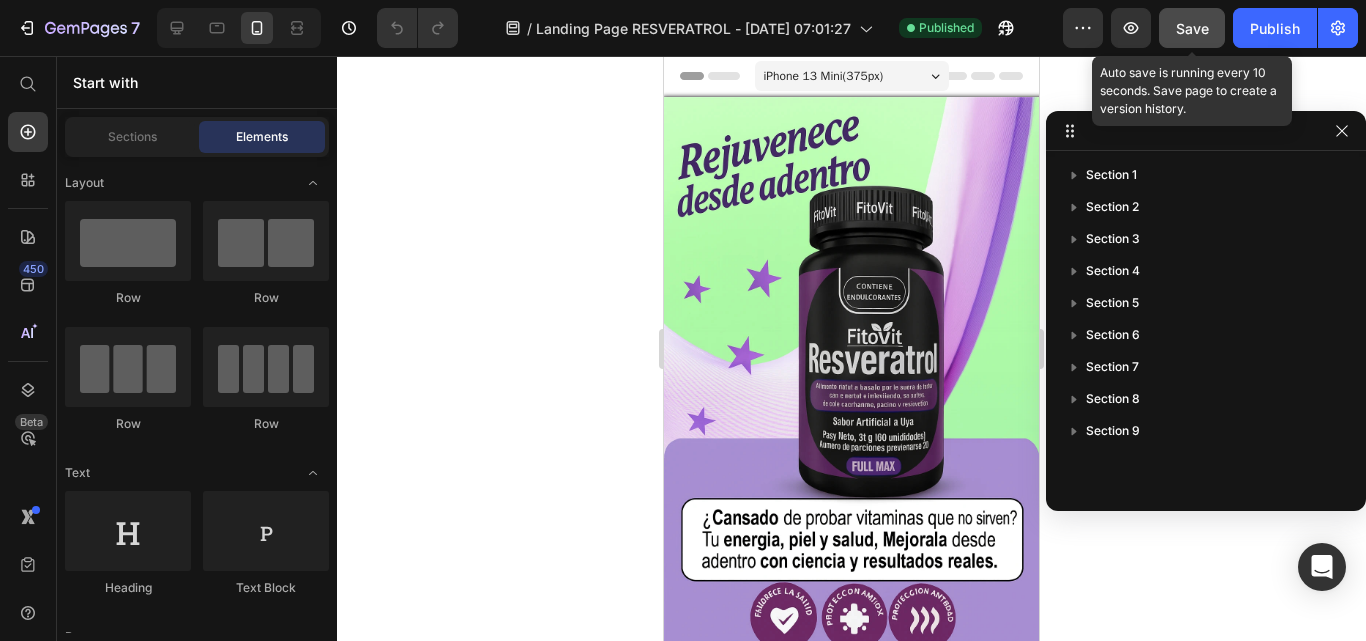 click on "Save" at bounding box center [1192, 28] 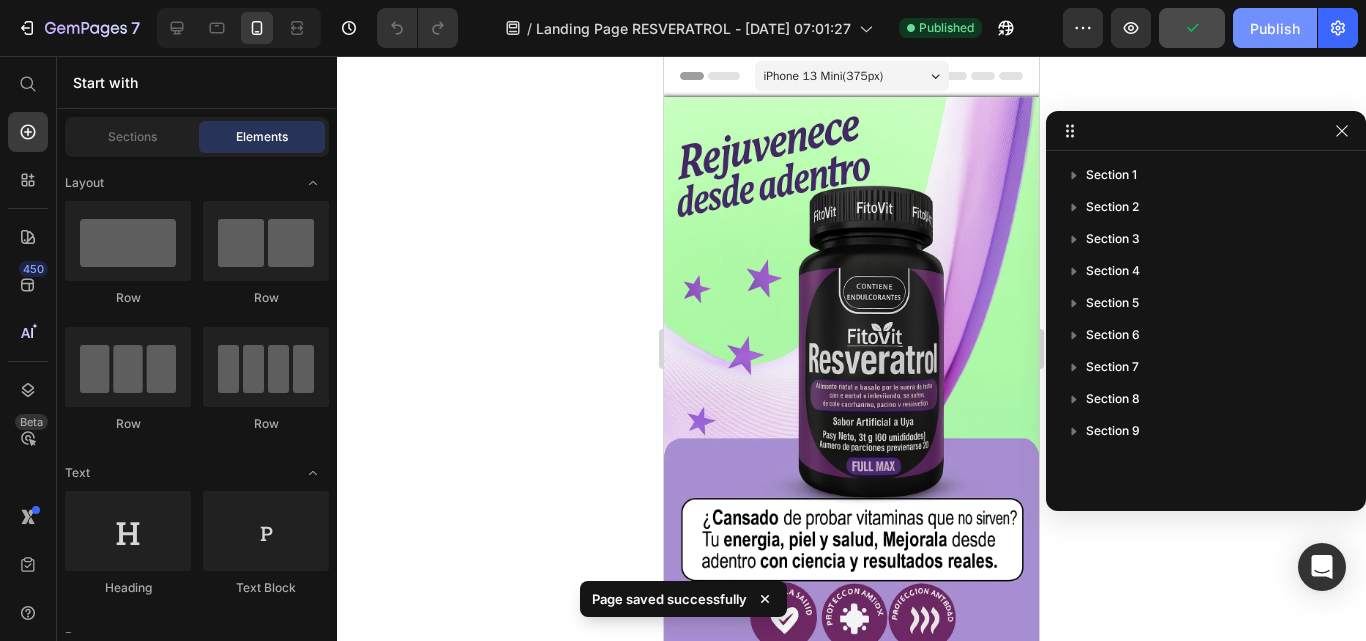 click on "Publish" at bounding box center (1275, 28) 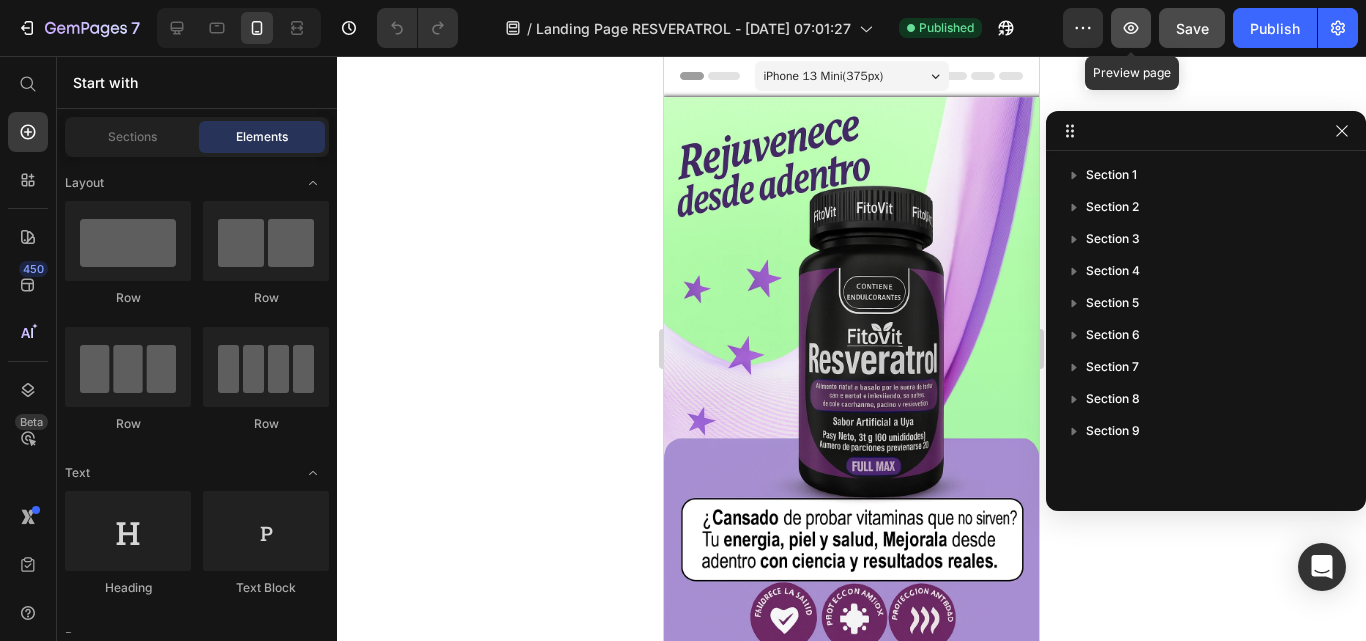 click 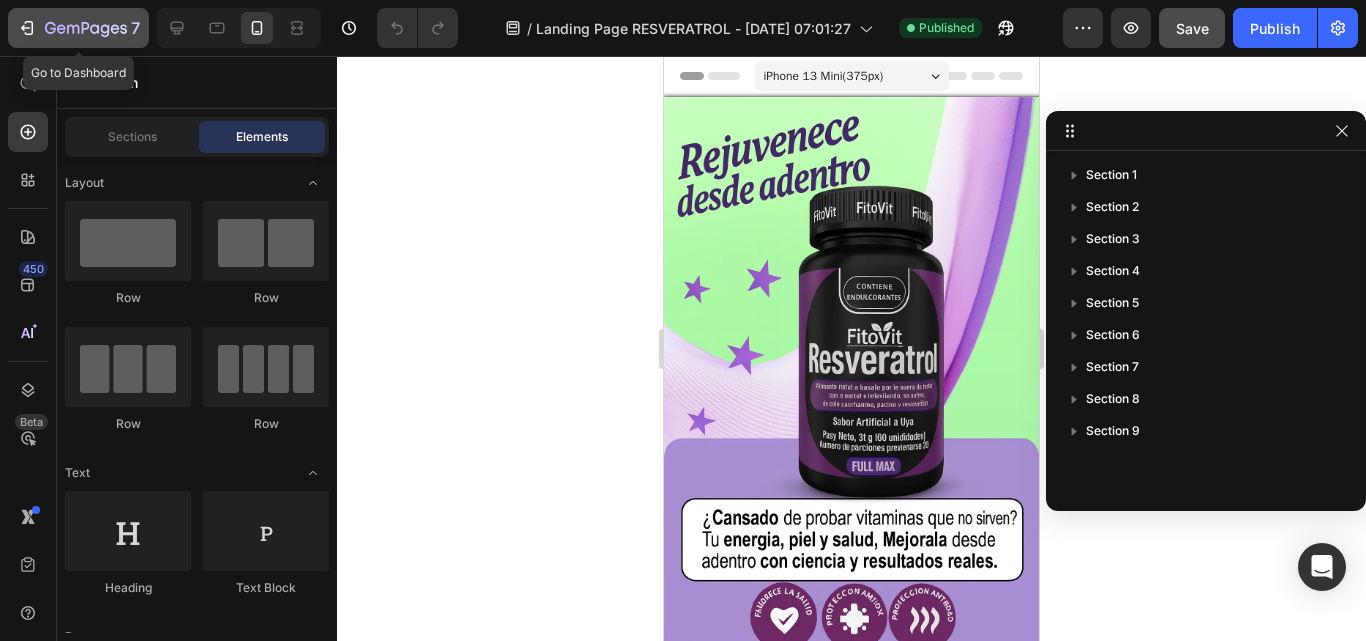 click 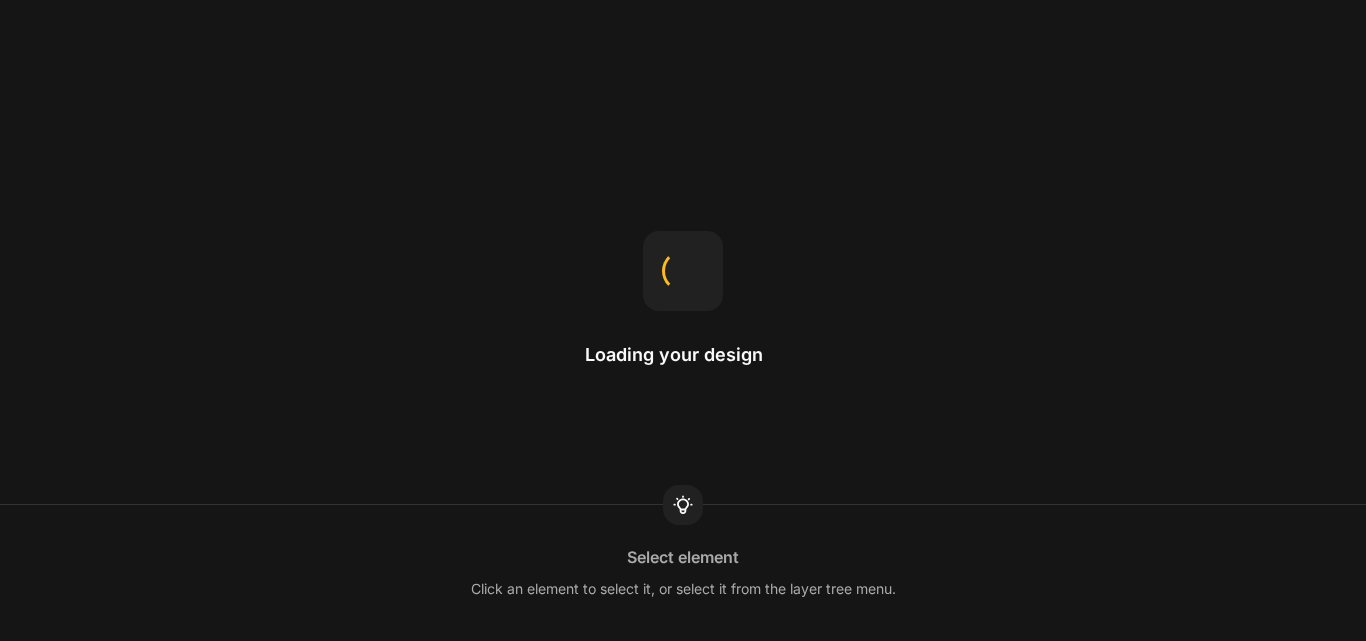 scroll, scrollTop: 0, scrollLeft: 0, axis: both 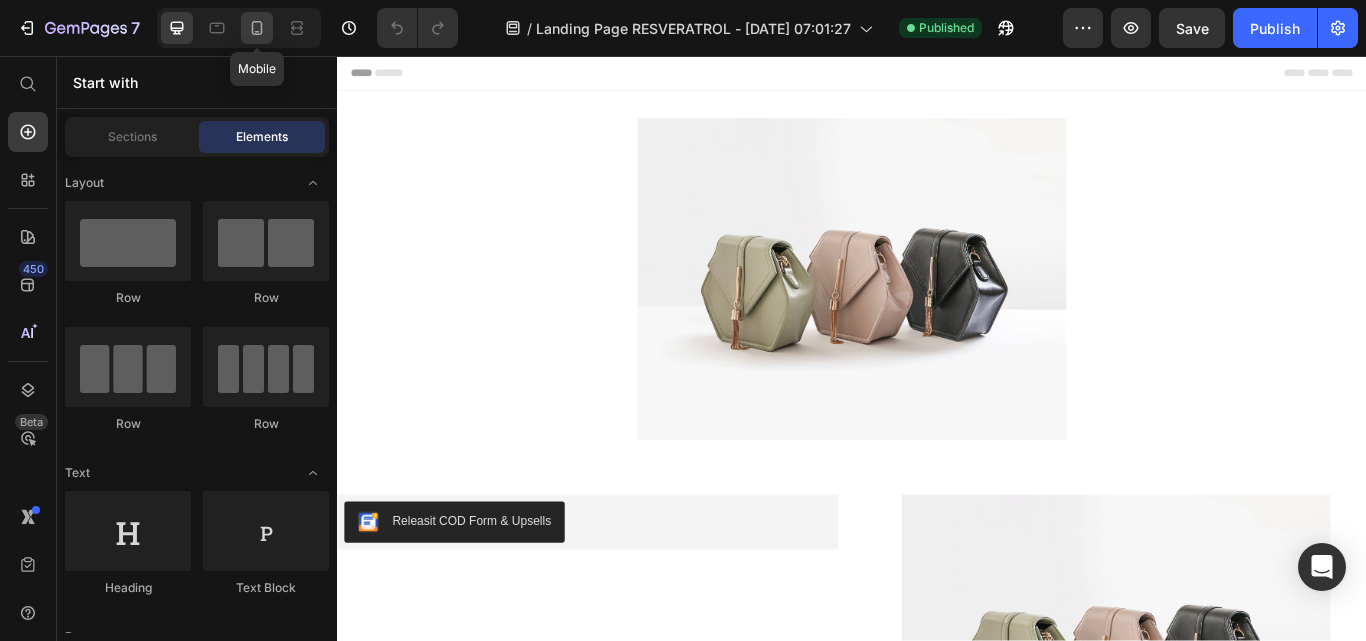 click 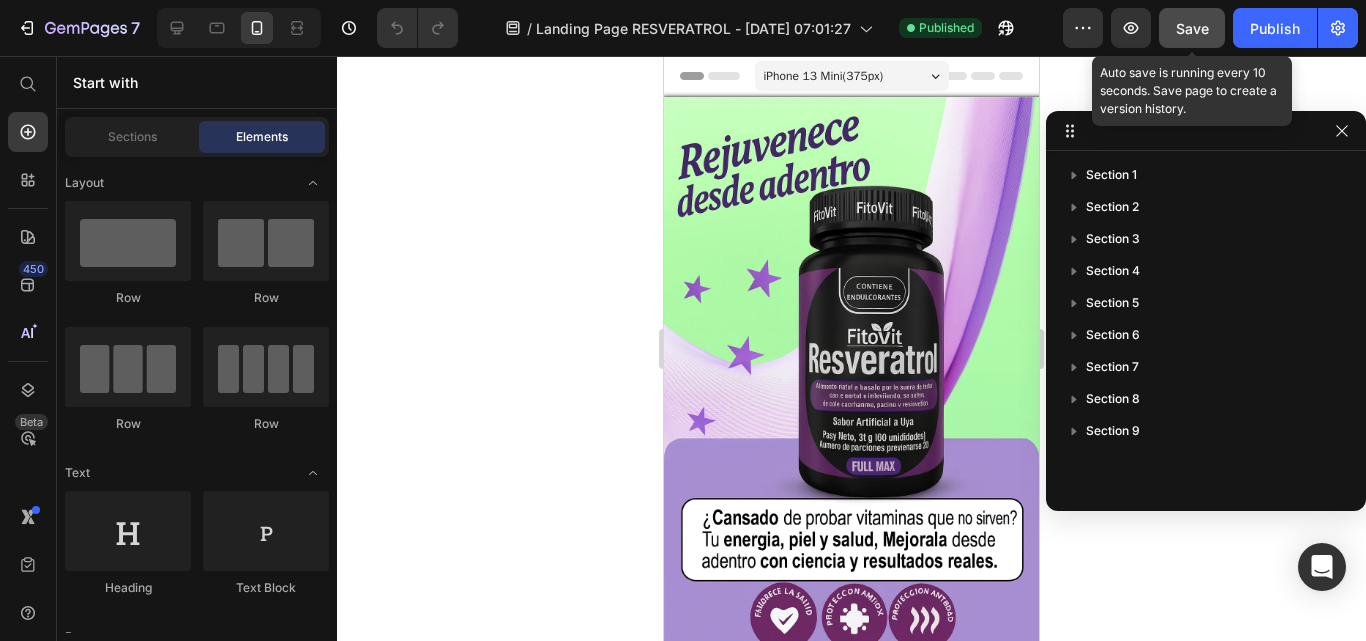 click on "Save" at bounding box center (1192, 28) 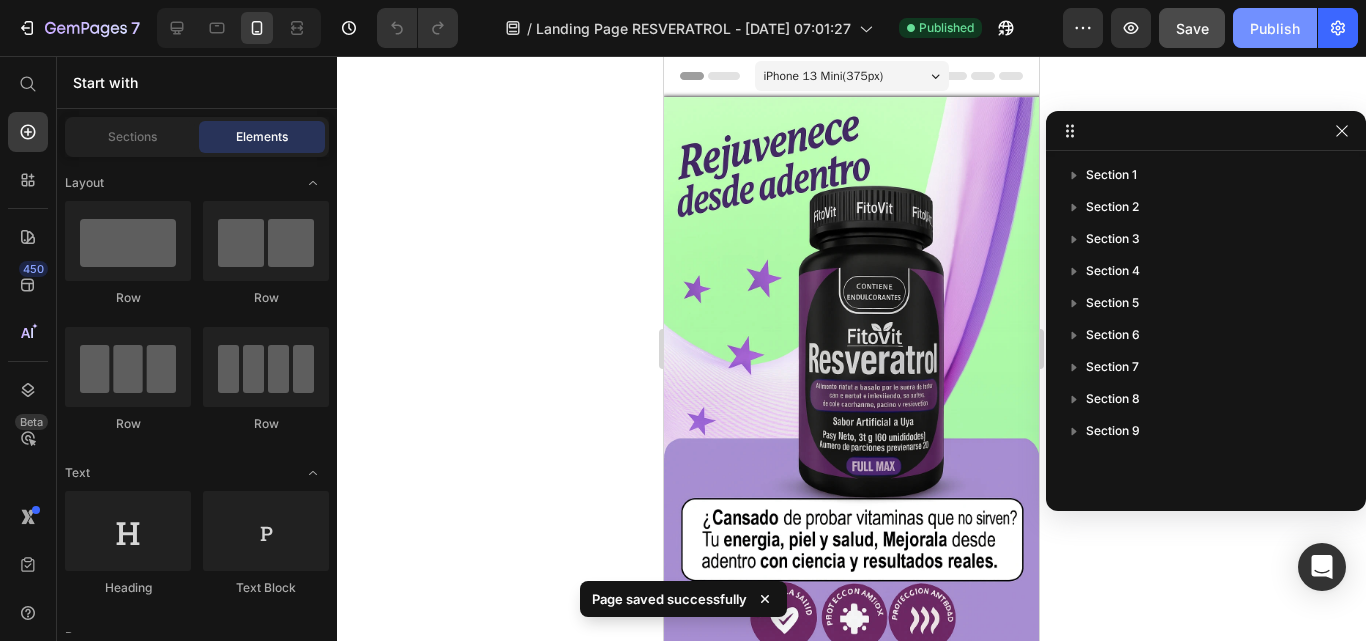 click on "Publish" at bounding box center (1275, 28) 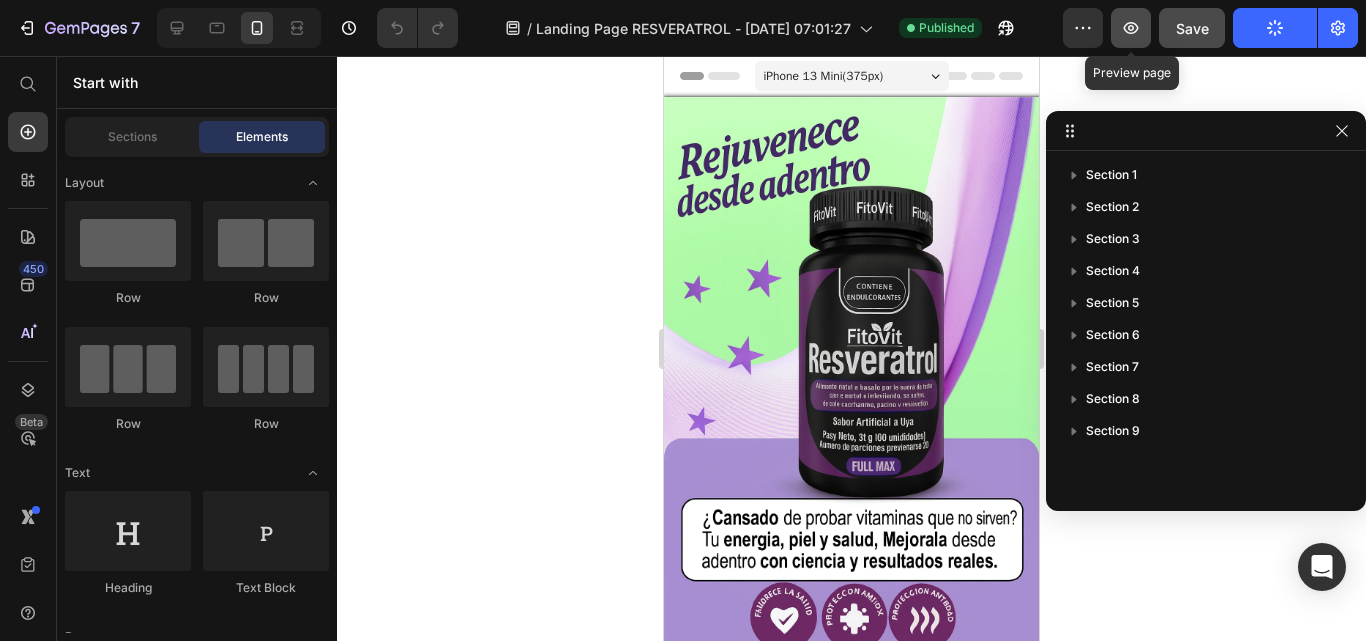 click 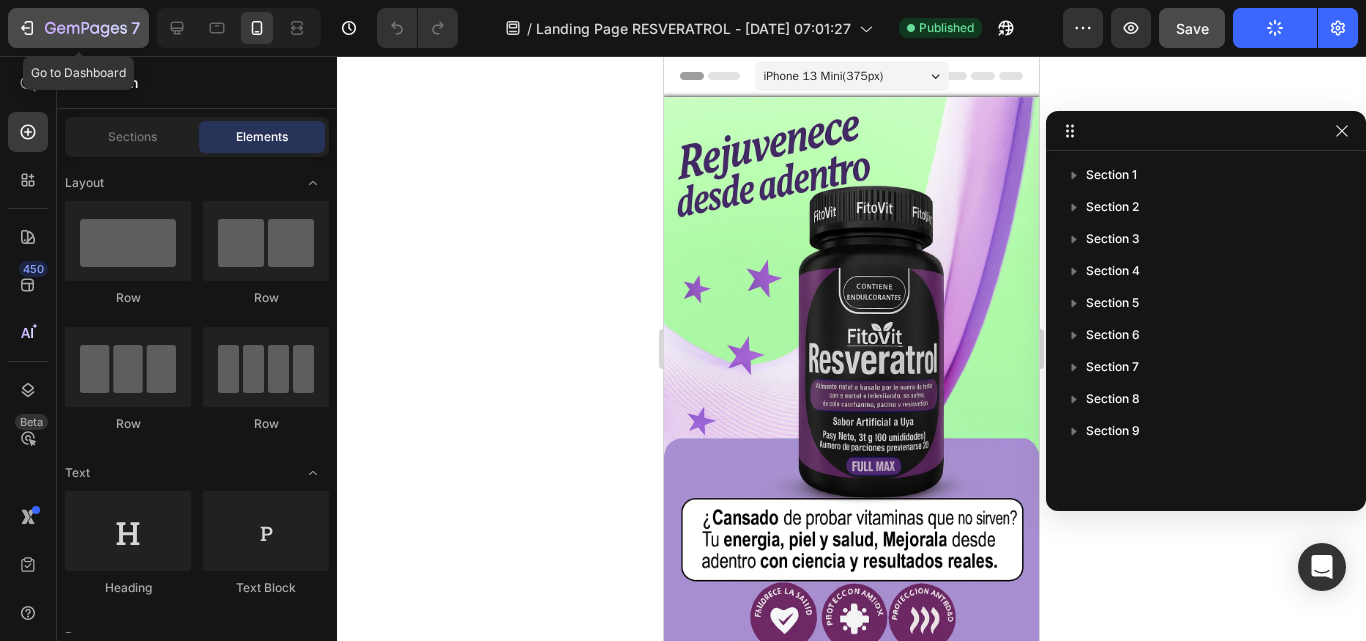 click 